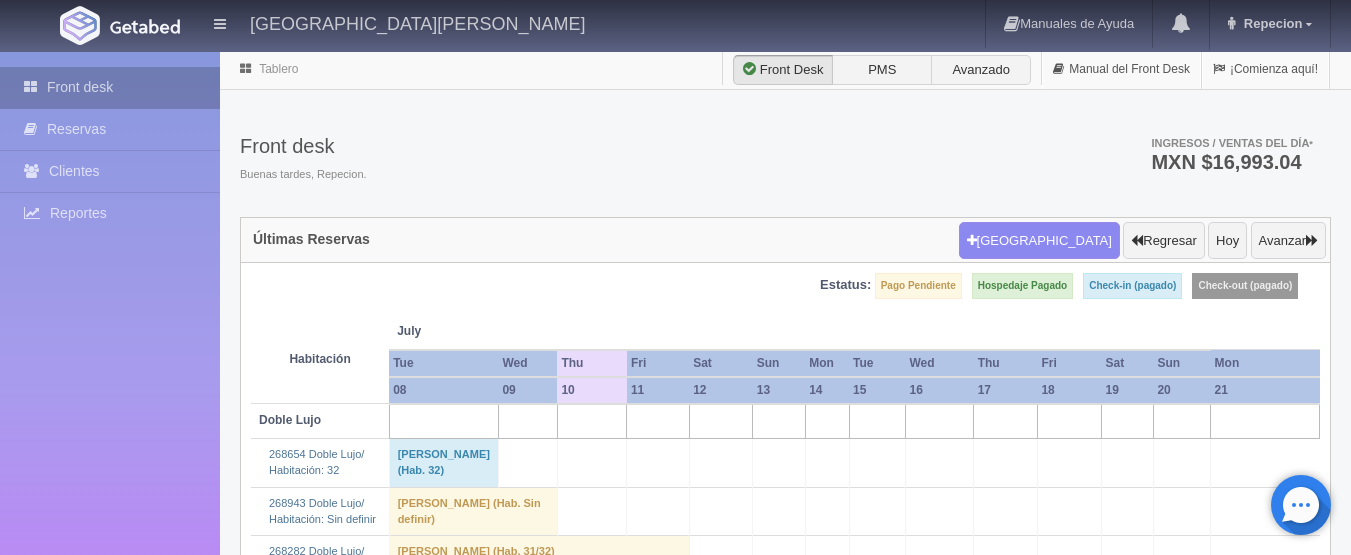 scroll, scrollTop: 0, scrollLeft: 0, axis: both 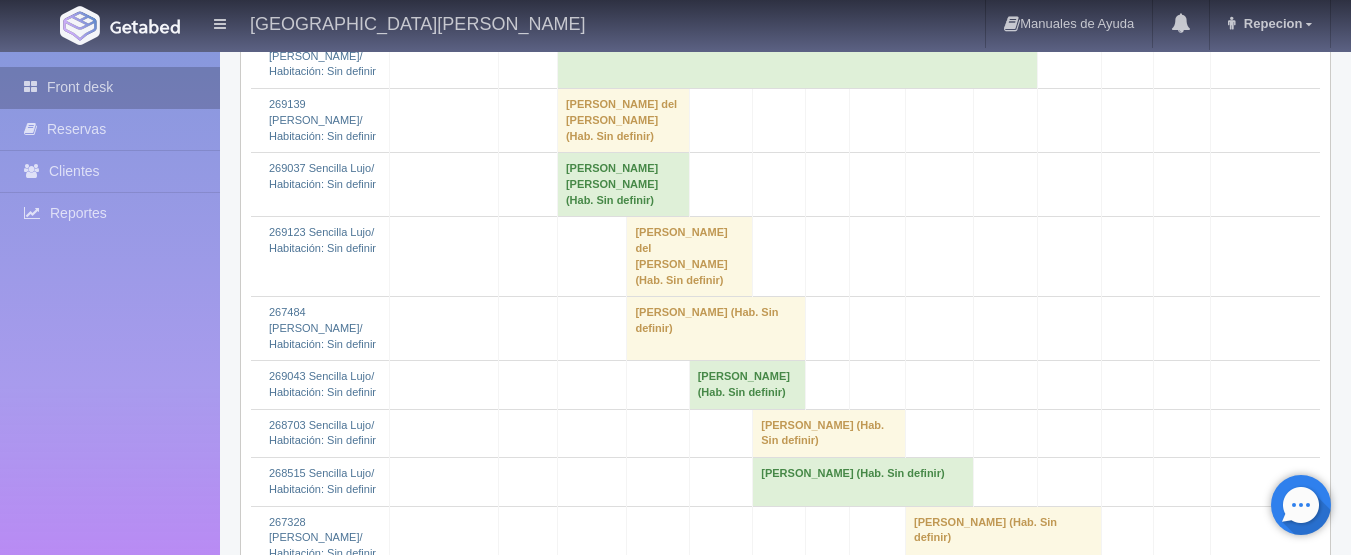 click on "Front desk" at bounding box center (110, 87) 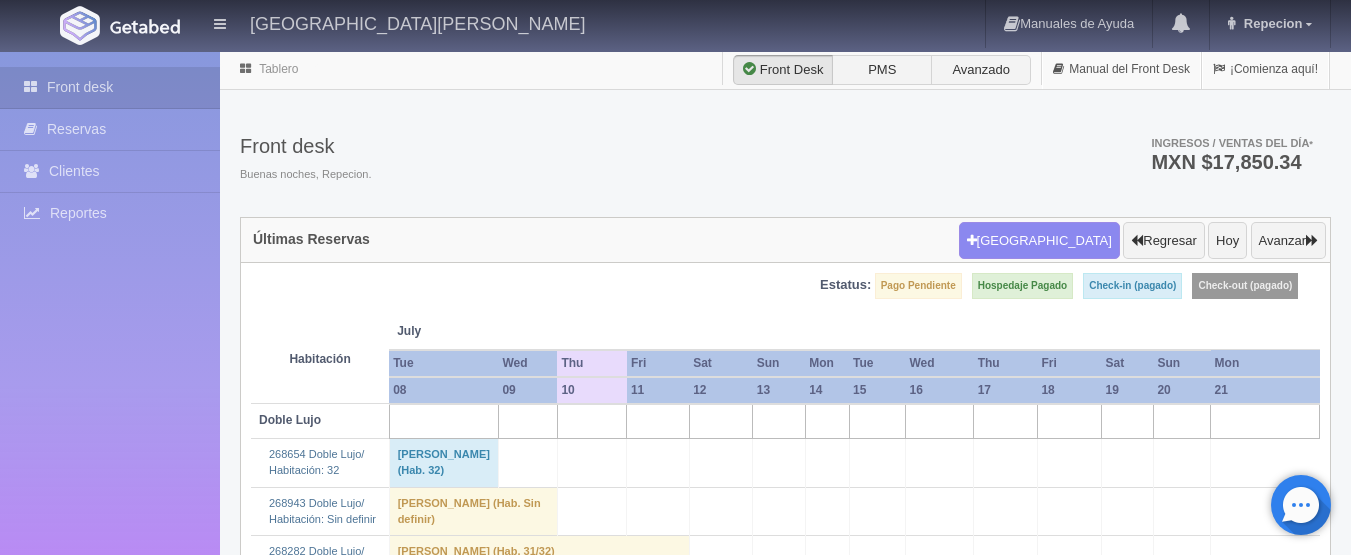 scroll, scrollTop: 0, scrollLeft: 0, axis: both 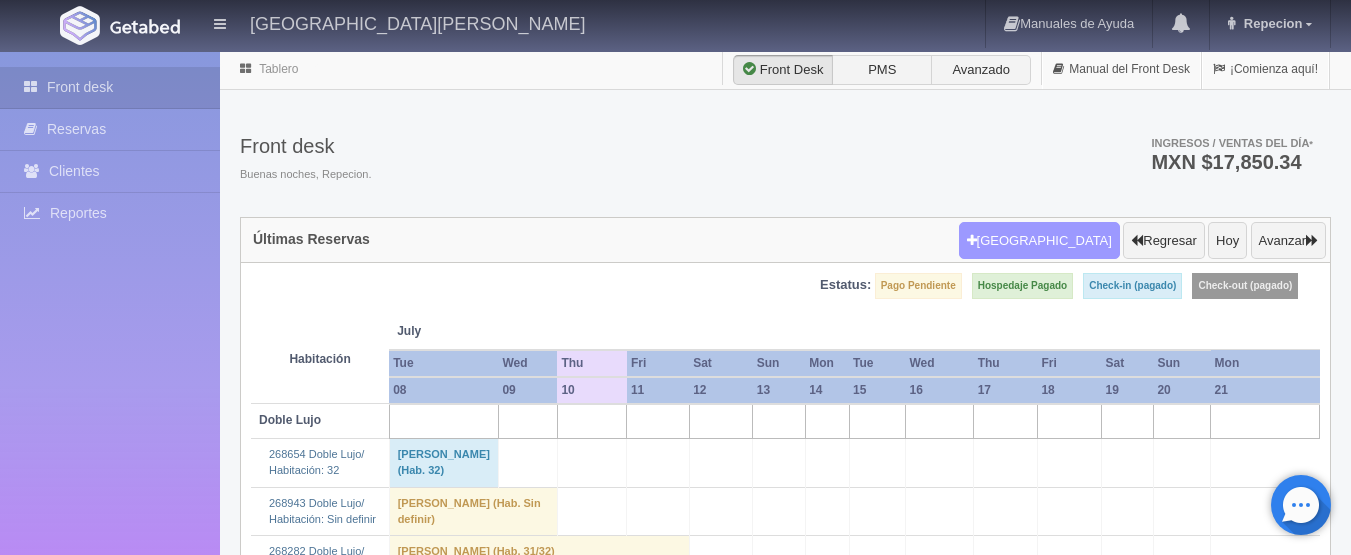 click on "[GEOGRAPHIC_DATA]" at bounding box center [1039, 241] 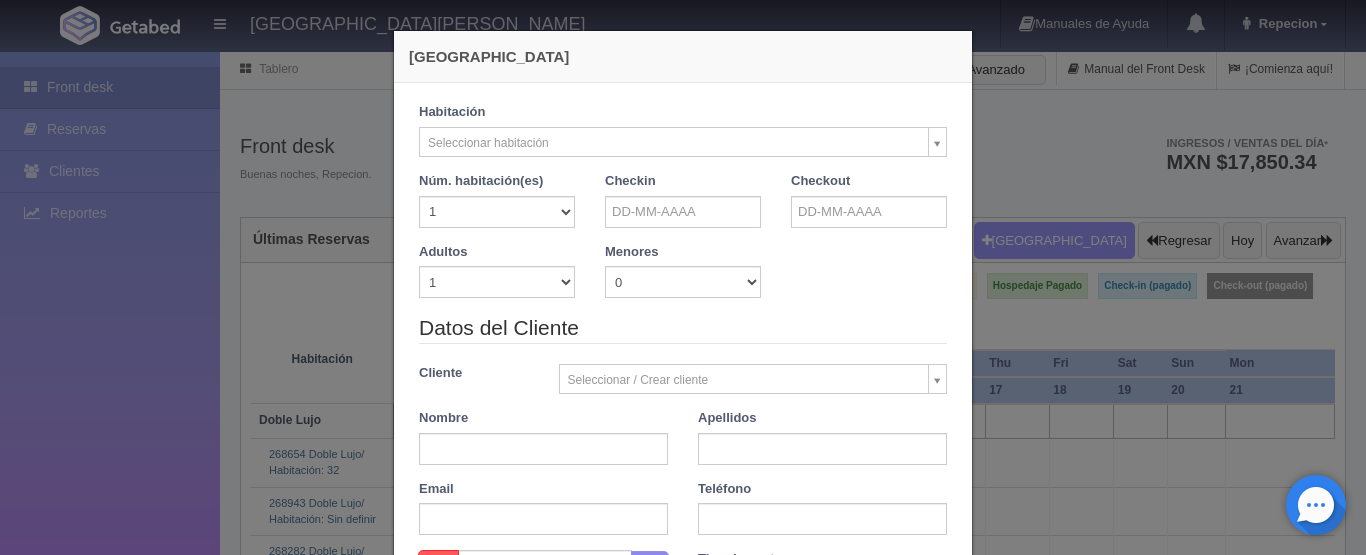 checkbox on "false" 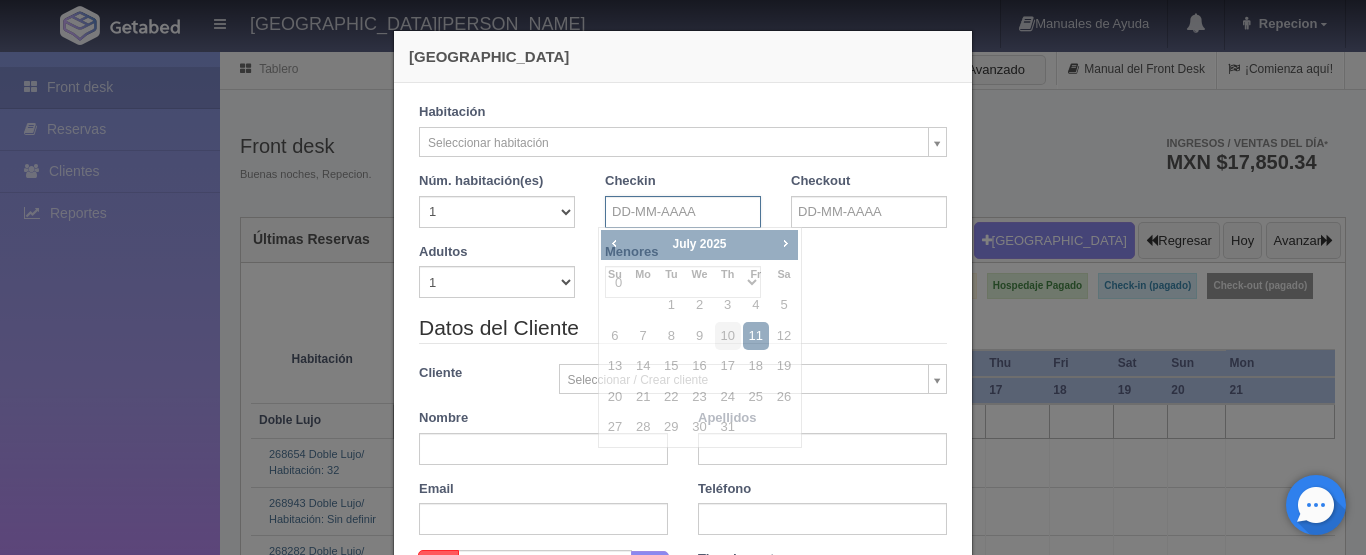 click at bounding box center (683, 212) 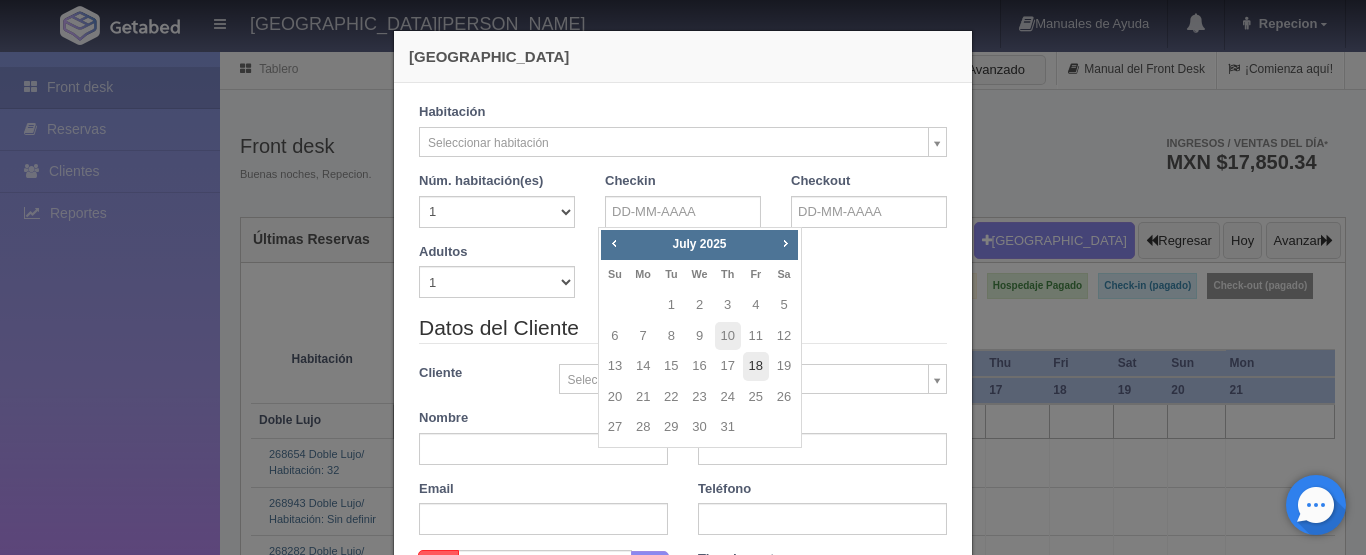 click on "18" at bounding box center [756, 366] 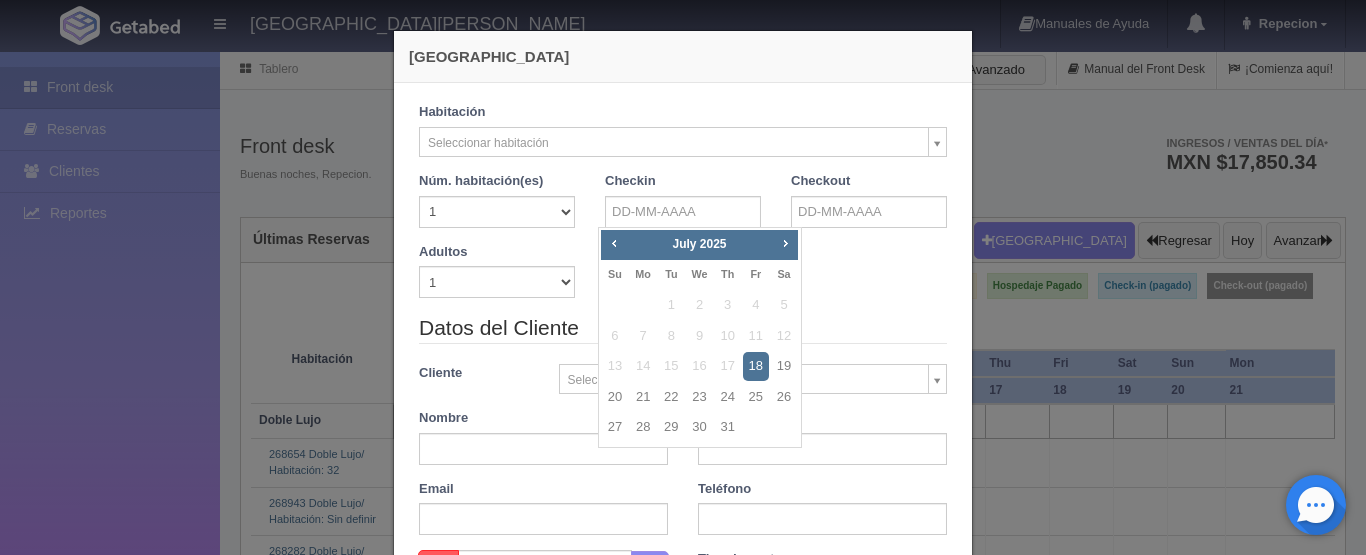 type on "18-07-2025" 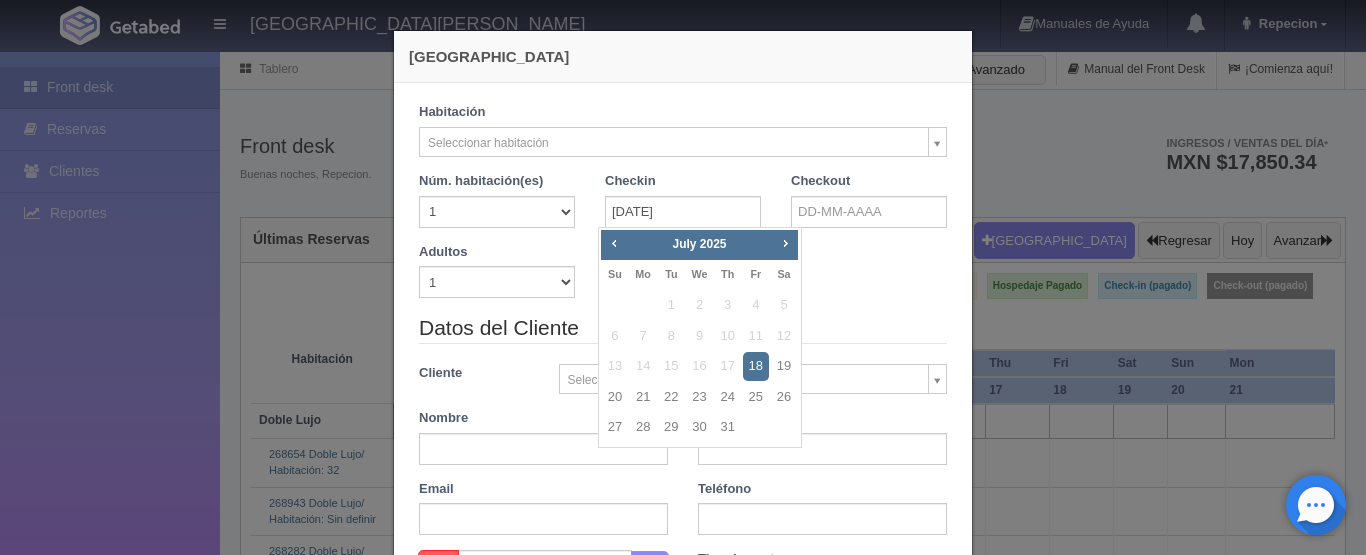 click on "18" at bounding box center (756, 366) 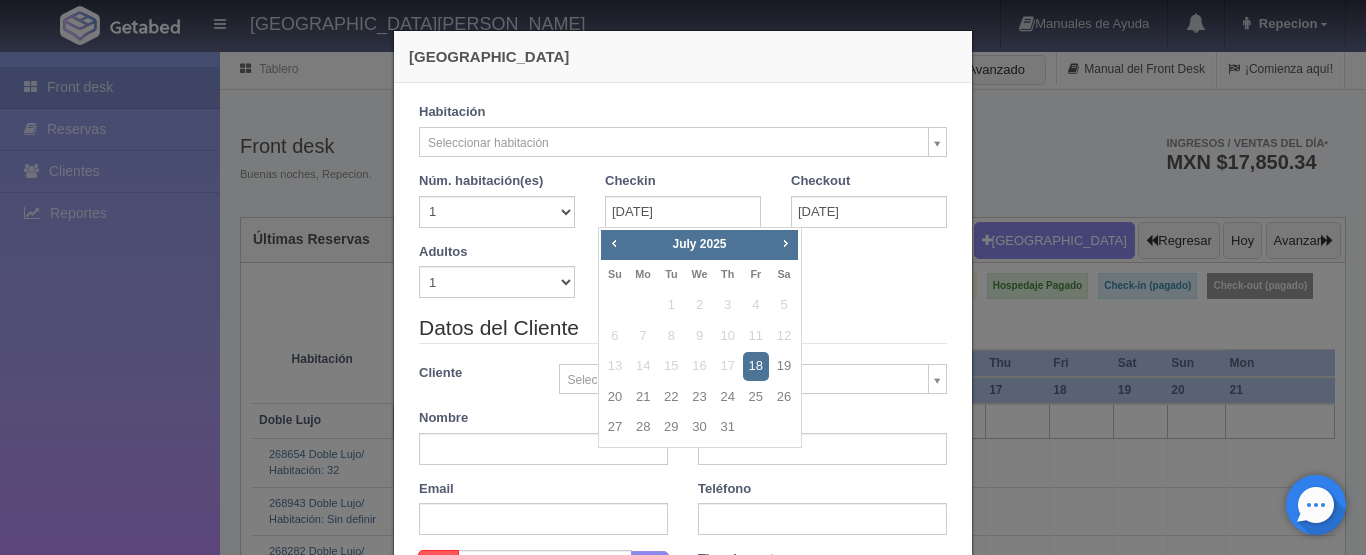 checkbox on "false" 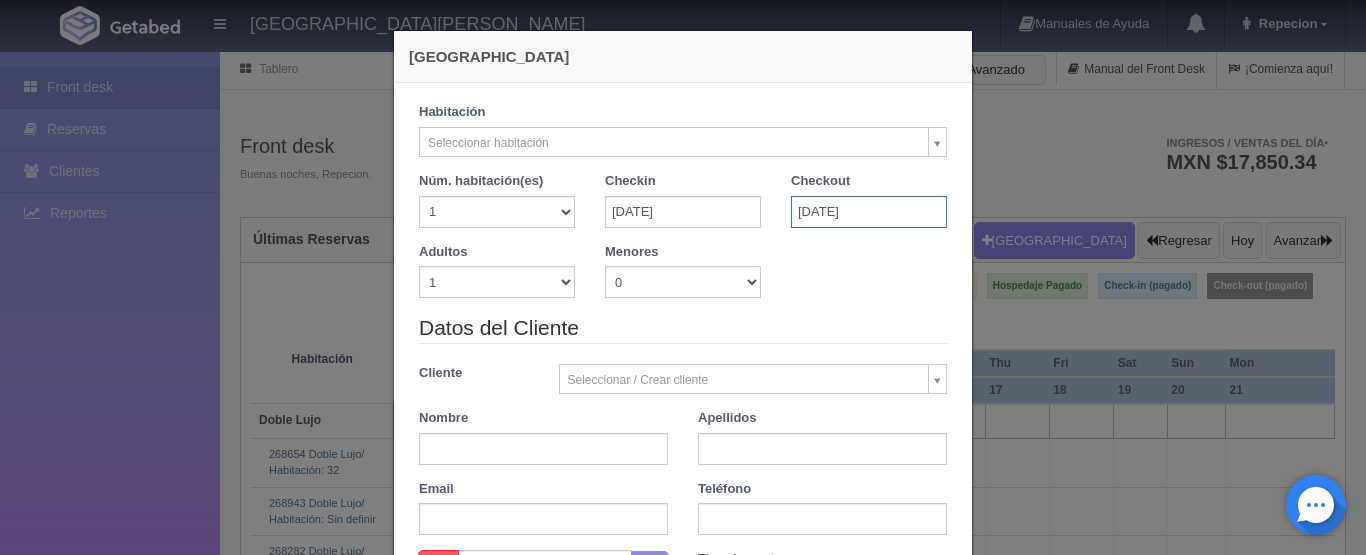 click on "18-07-2025" at bounding box center (869, 212) 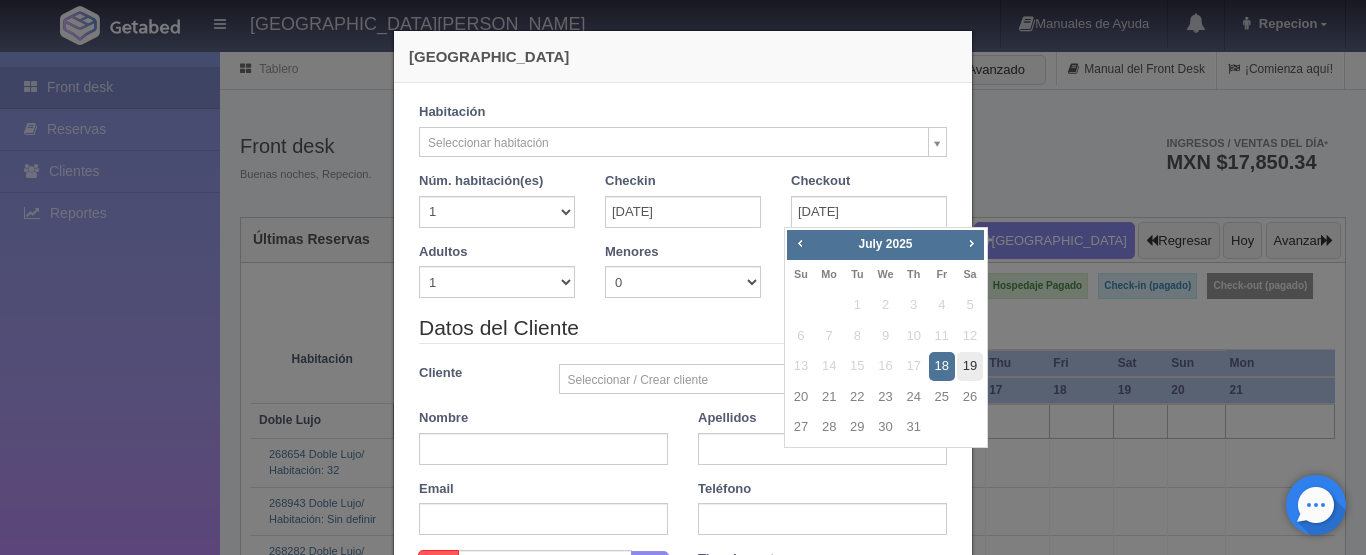 click on "19" at bounding box center [970, 366] 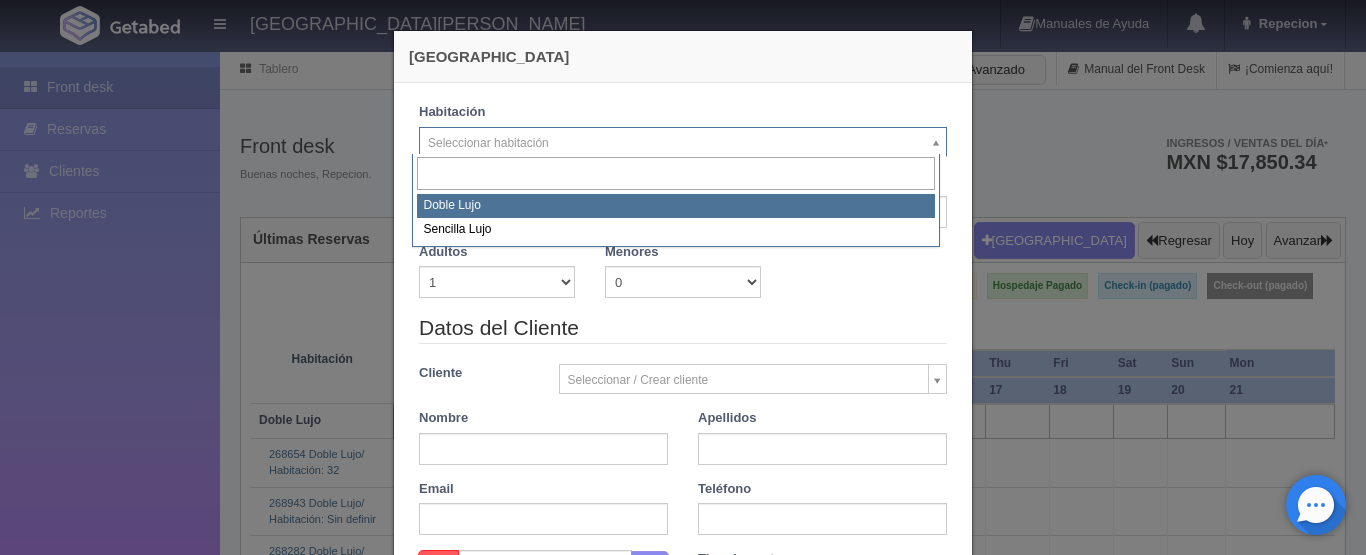 click on "HOTEL SAN FRANCISCO PLAZA
Manuales de Ayuda
Actualizaciones recientes
Repecion
Mi Perfil
Salir / Log Out
Procesando...
Front desk
Reservas
Clientes
Reportes
Reporte del día
Concentrado de ventas
Analíticas y revenue
Tablero" at bounding box center (683, 1704) 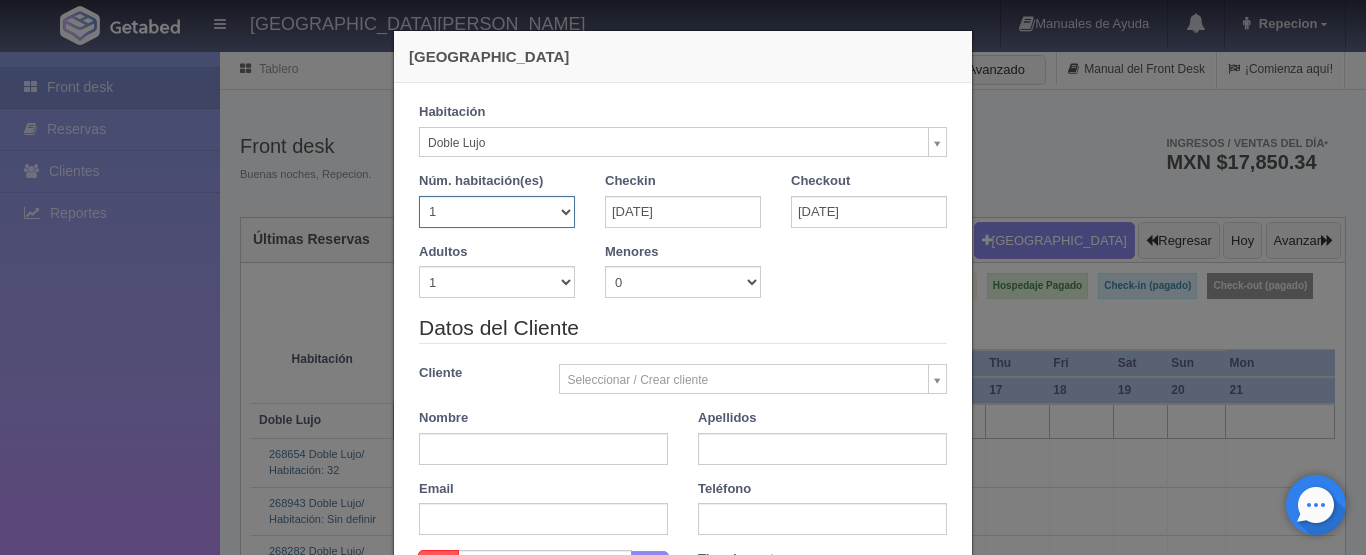 checkbox on "false" 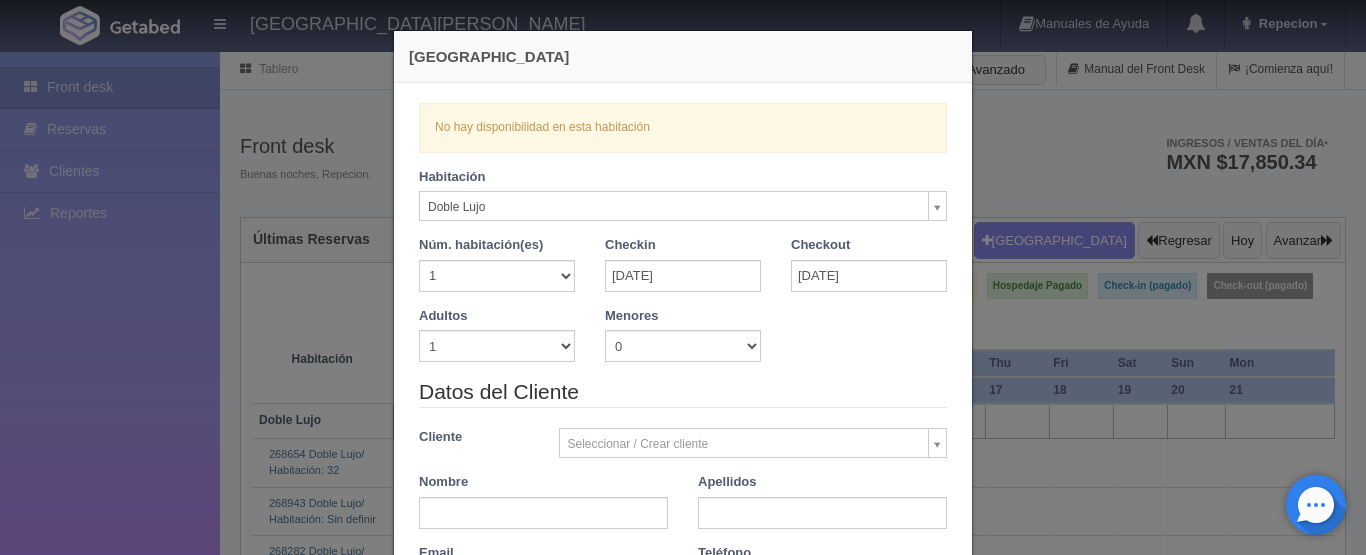 click on "Nueva Reserva
Verficando disponibilidad
No hay disponibilidad en esta habitación
Habitación
Doble Lujo
Doble Lujo
Sencilla Lujo
Núm. habitación(es)
1
2
3
4
5
6
7
8
9
10
11
12
13
14
15
16
17
18
19
20
Checkin
18-07-2025
Checkout
19-07-2025
Adultos
1
2
3
4
5
6
7
8
9
10
Menores
0
1
2
3
4
5
6
7
8
9
10
Edad menores
0
1" at bounding box center [683, 277] 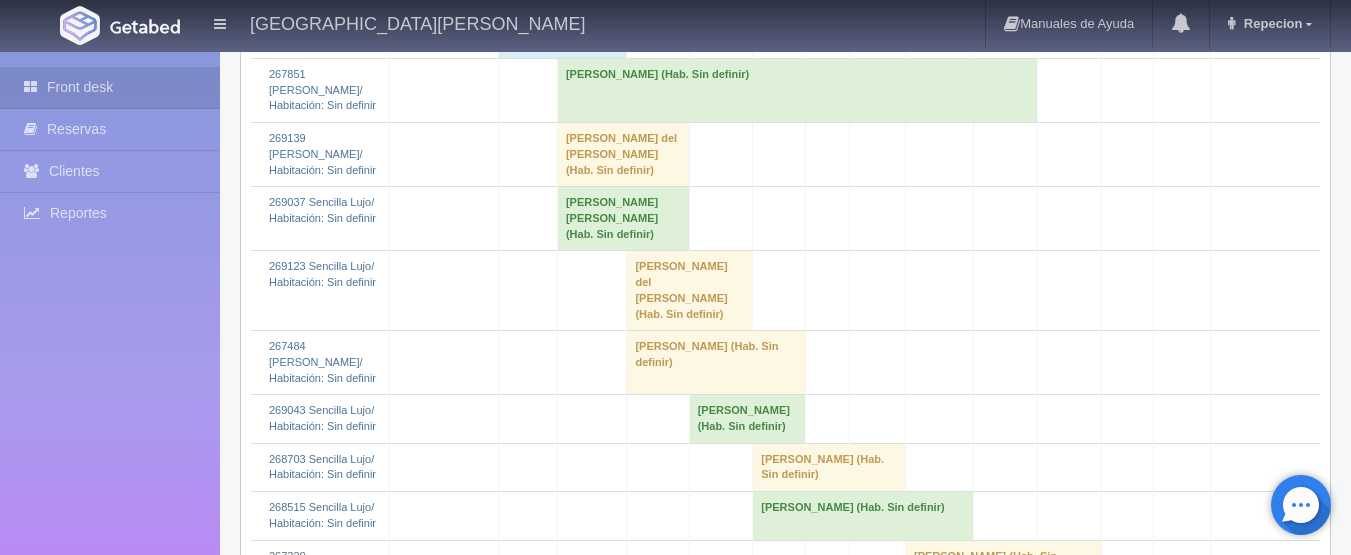 scroll, scrollTop: 2500, scrollLeft: 0, axis: vertical 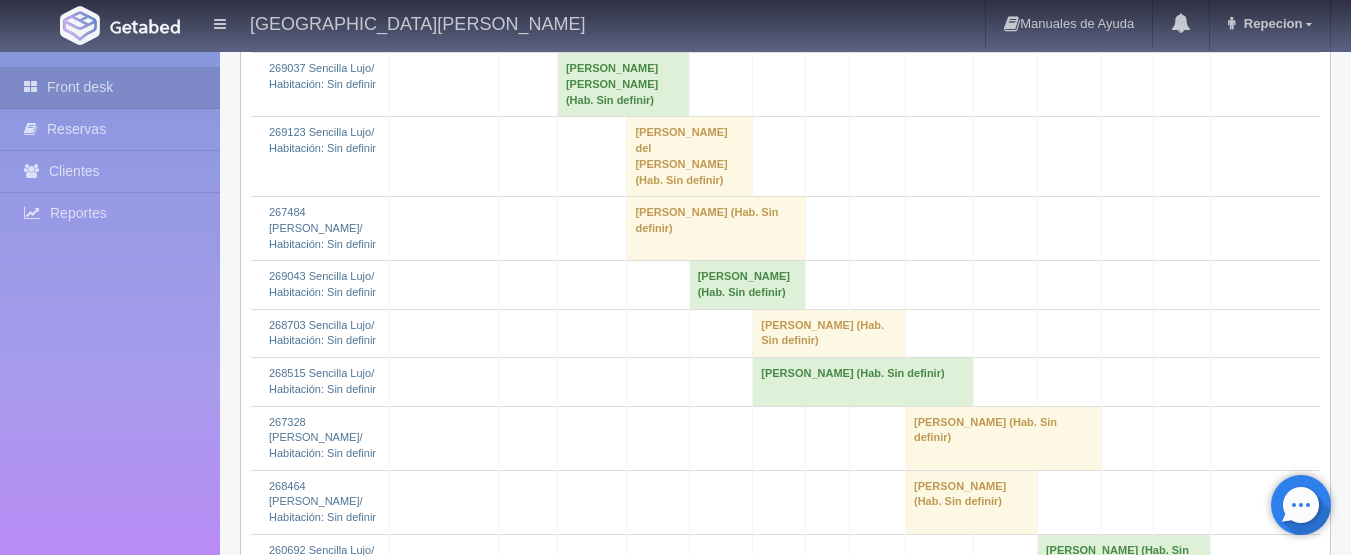 click on "[PERSON_NAME] del [PERSON_NAME] 												(Hab. Sin definir)" at bounding box center [623, 21] 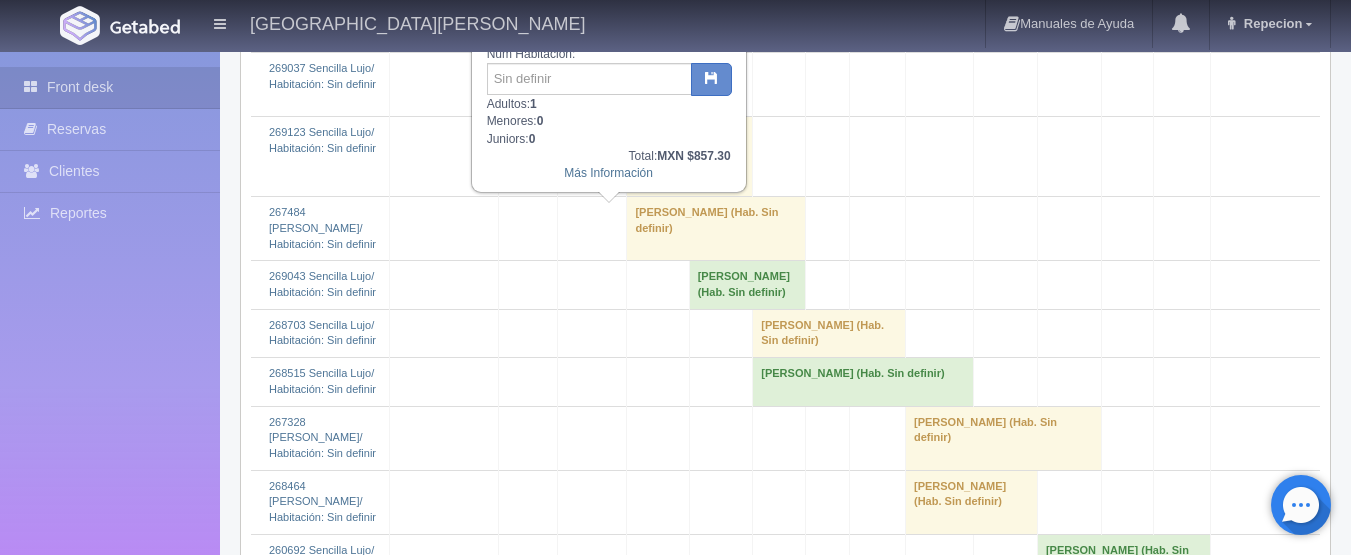 click on "[PERSON_NAME] del [PERSON_NAME] 												(Hab. Sin definir)" at bounding box center [623, 21] 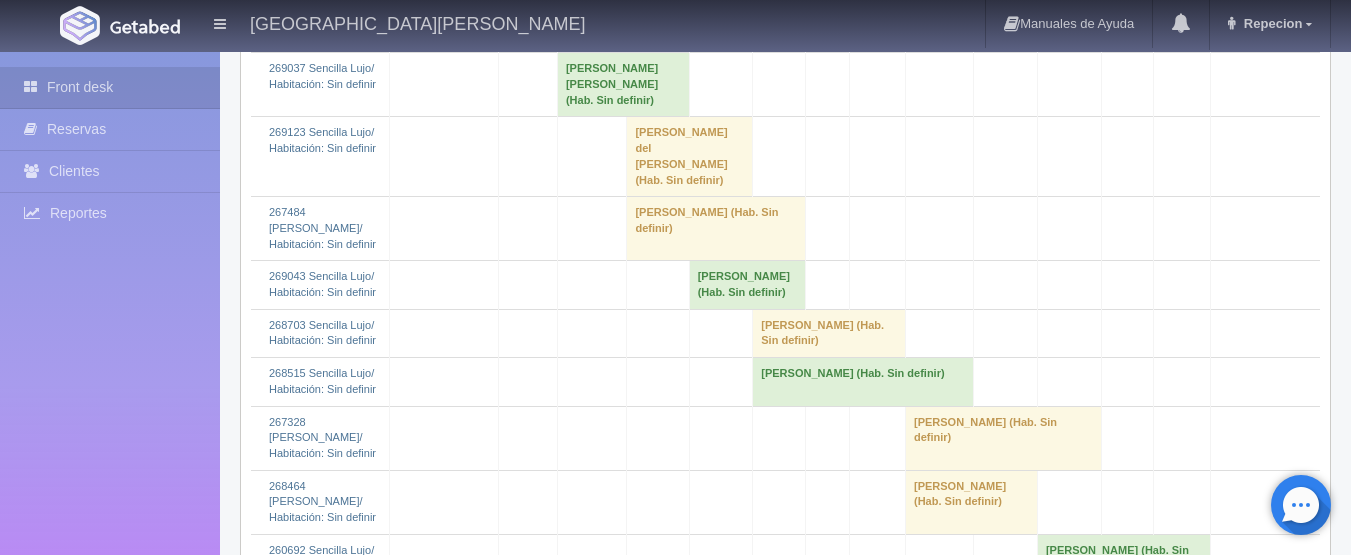 click on "[PERSON_NAME] del [PERSON_NAME] 												(Hab. Sin definir)" at bounding box center (623, 21) 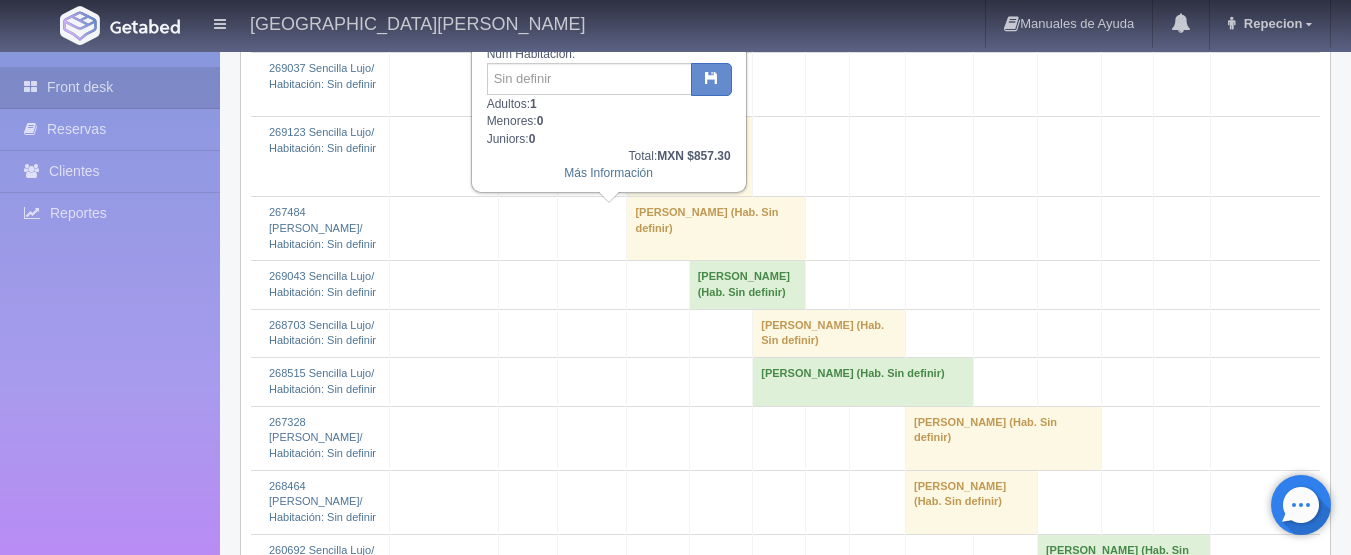 click on "[PERSON_NAME] del [PERSON_NAME] 												(Hab. Sin definir)" at bounding box center [623, 21] 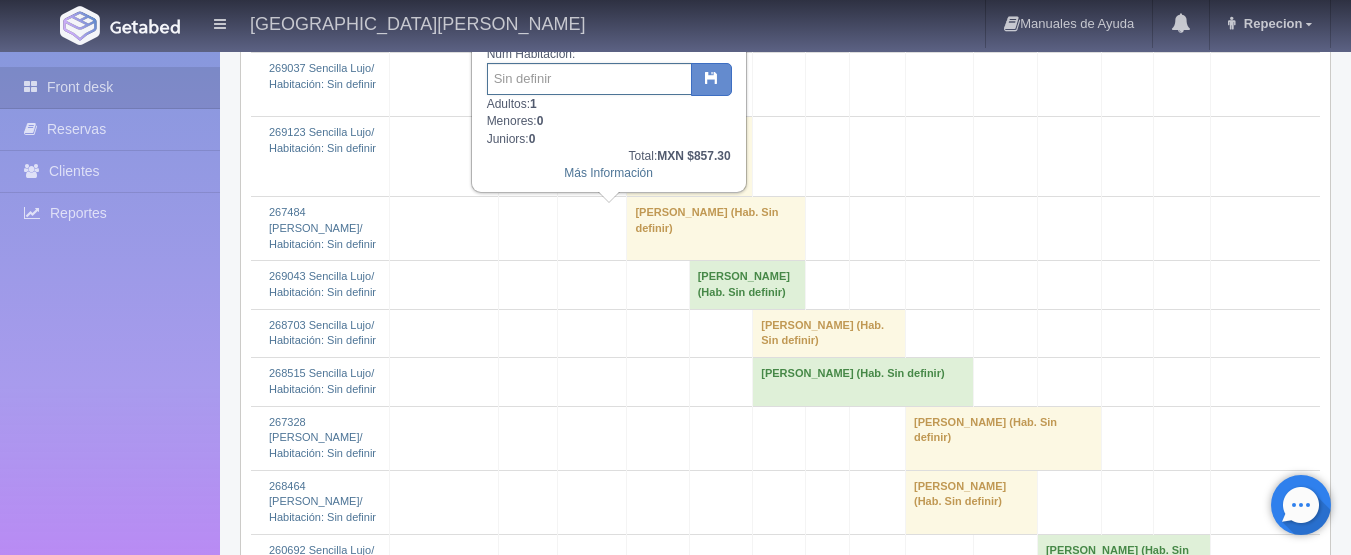click at bounding box center [589, 79] 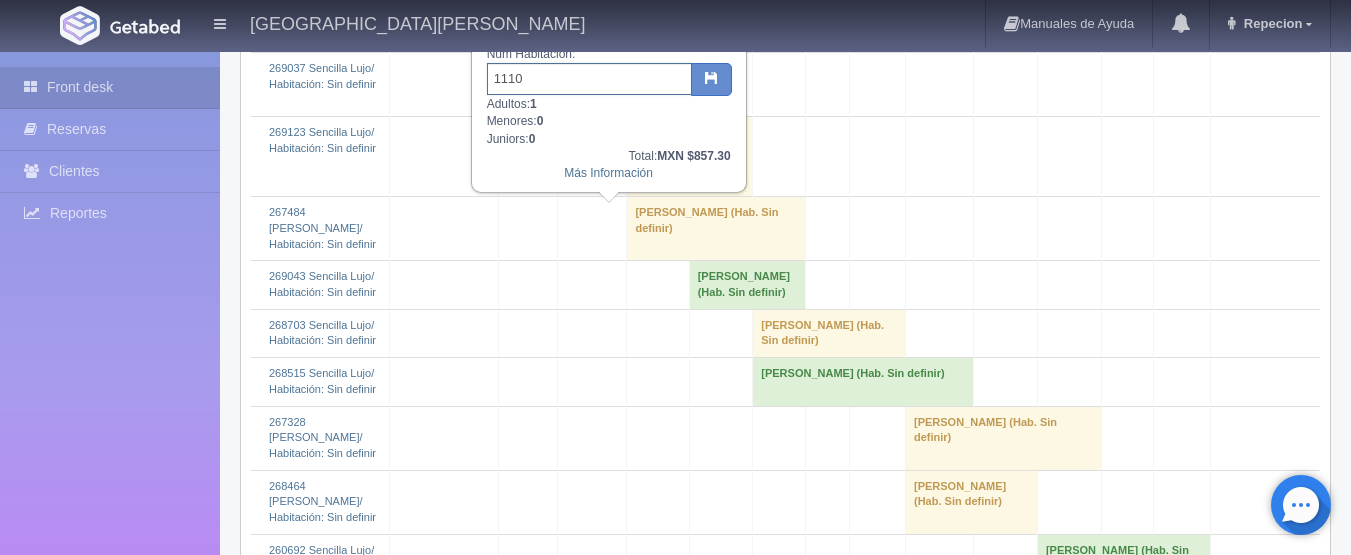 click on "1110" at bounding box center [589, 79] 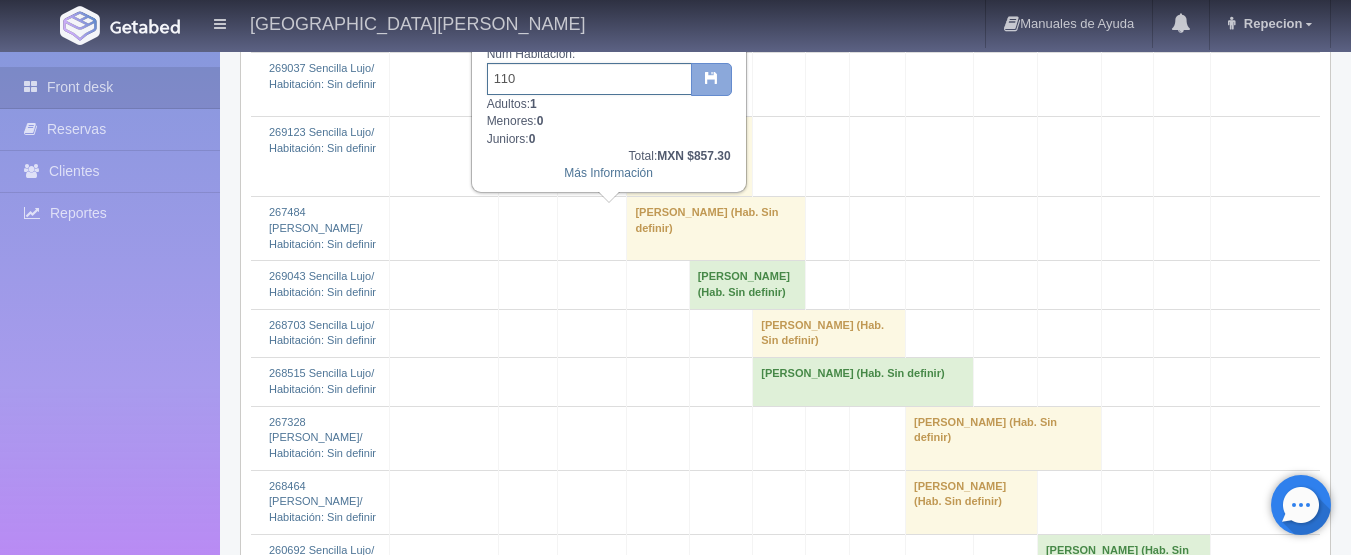 type on "110" 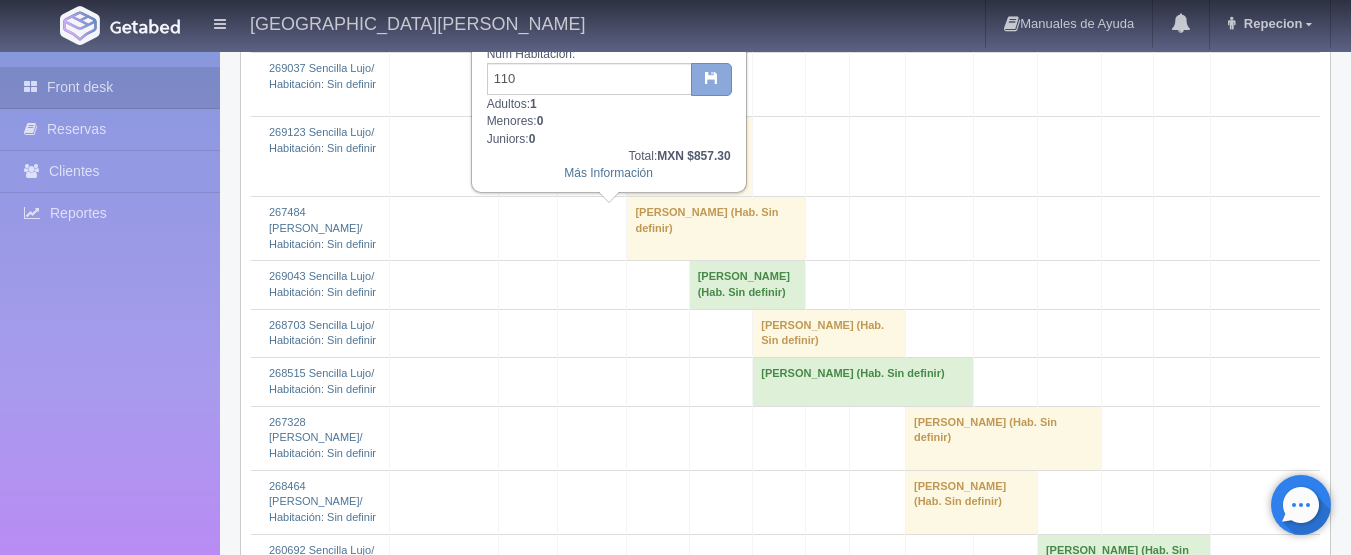 click at bounding box center [711, 77] 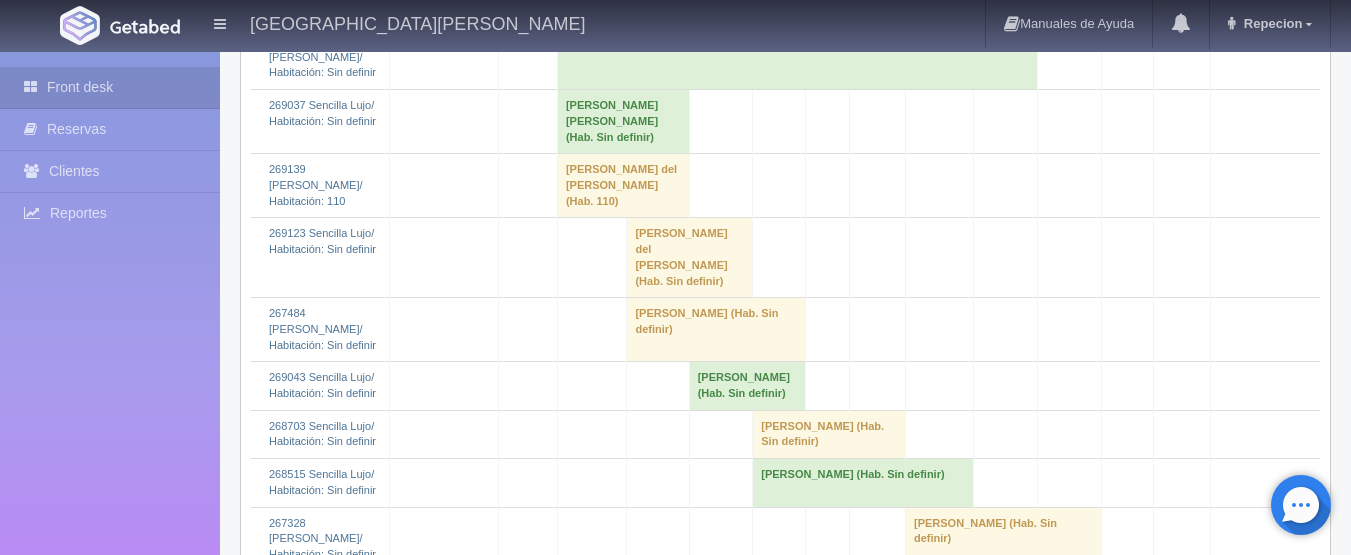 scroll, scrollTop: 2400, scrollLeft: 0, axis: vertical 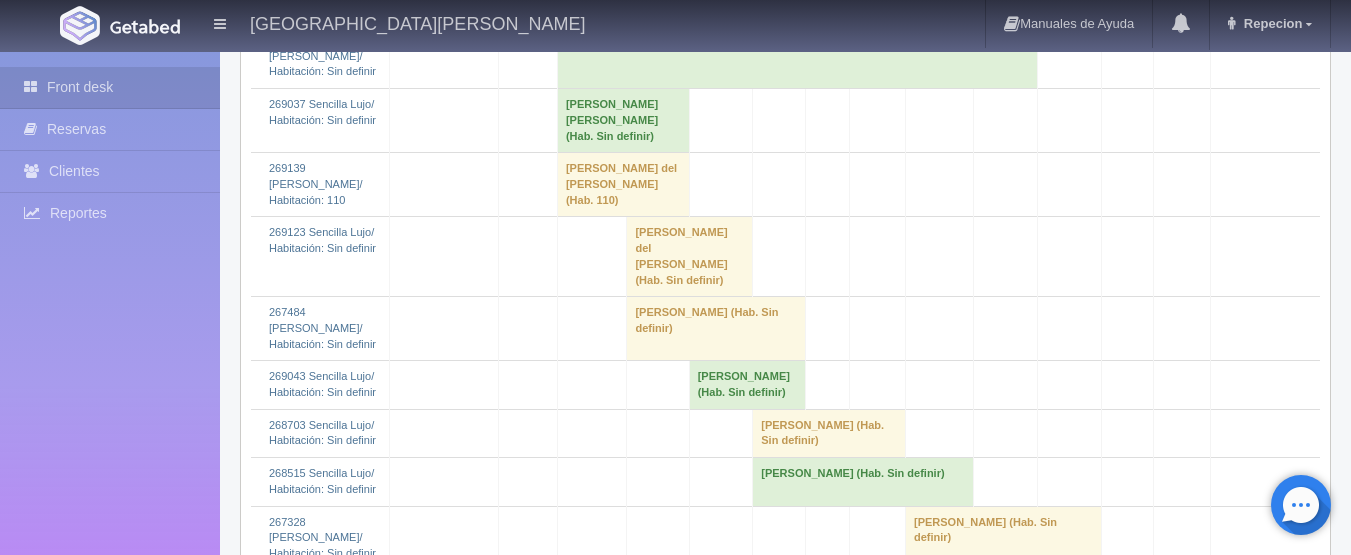 click on "[PERSON_NAME] del [PERSON_NAME] 												(Hab. 110)" at bounding box center [623, 185] 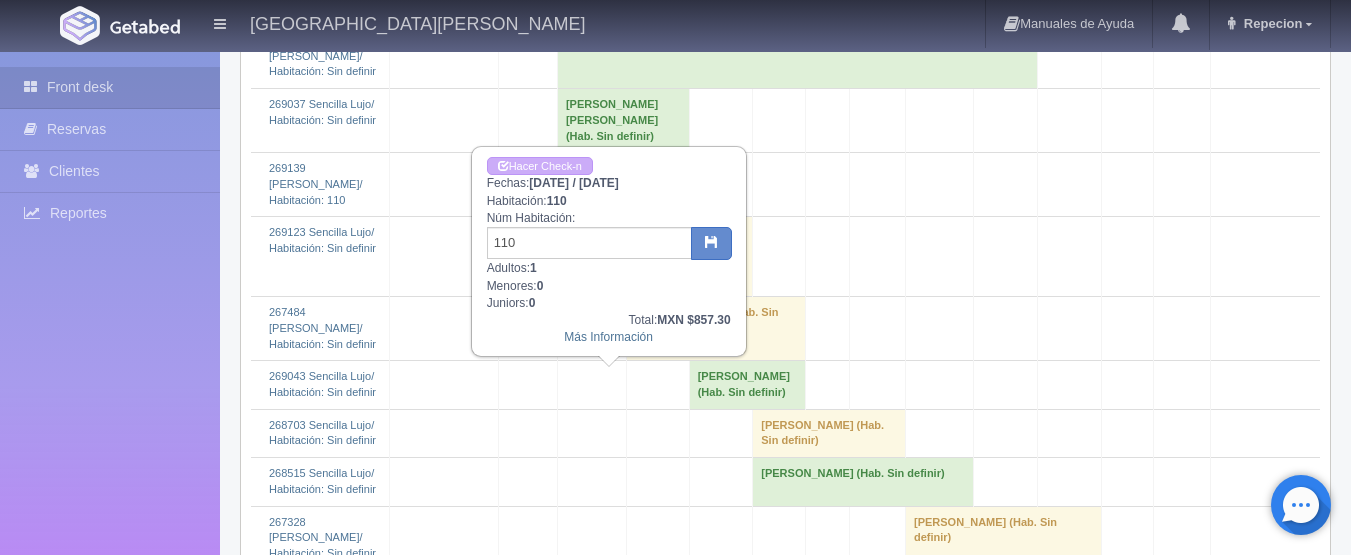 click on "[PERSON_NAME] del [PERSON_NAME] 												(Hab. 110)" at bounding box center (623, 185) 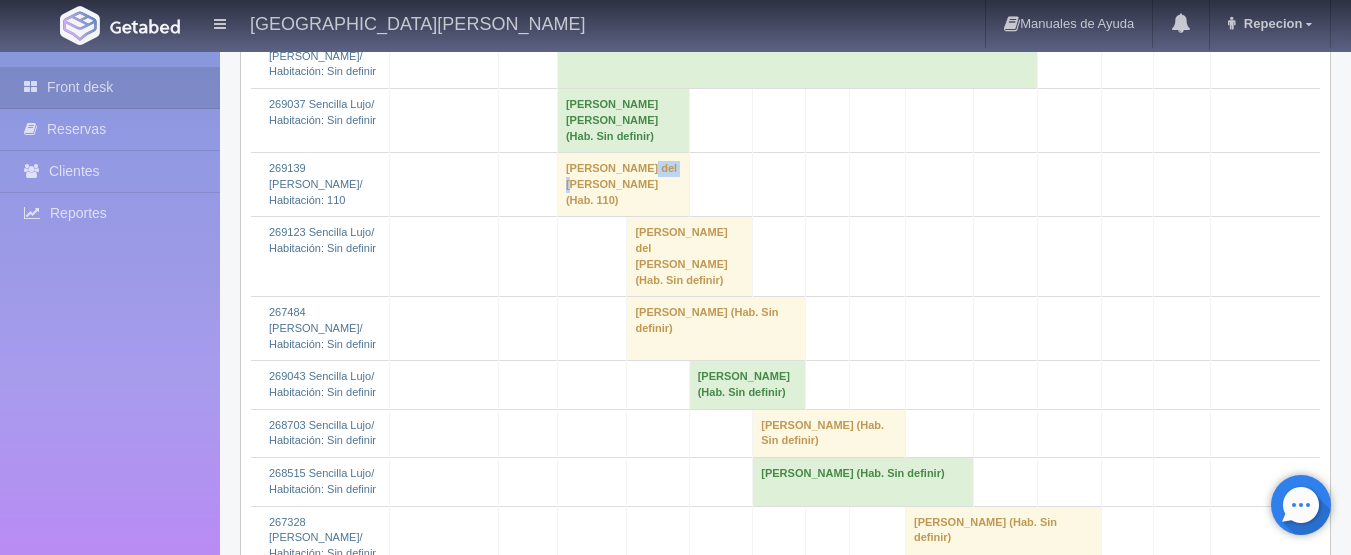 click on "[PERSON_NAME] del [PERSON_NAME] 												(Hab. 110)" at bounding box center [623, 185] 